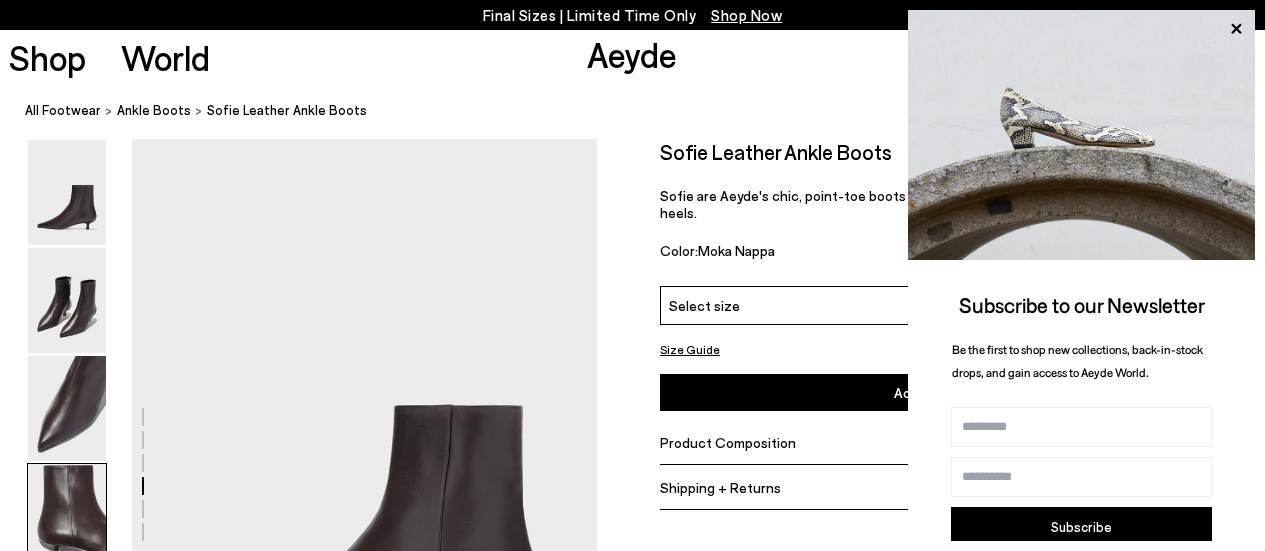 scroll, scrollTop: 2100, scrollLeft: 0, axis: vertical 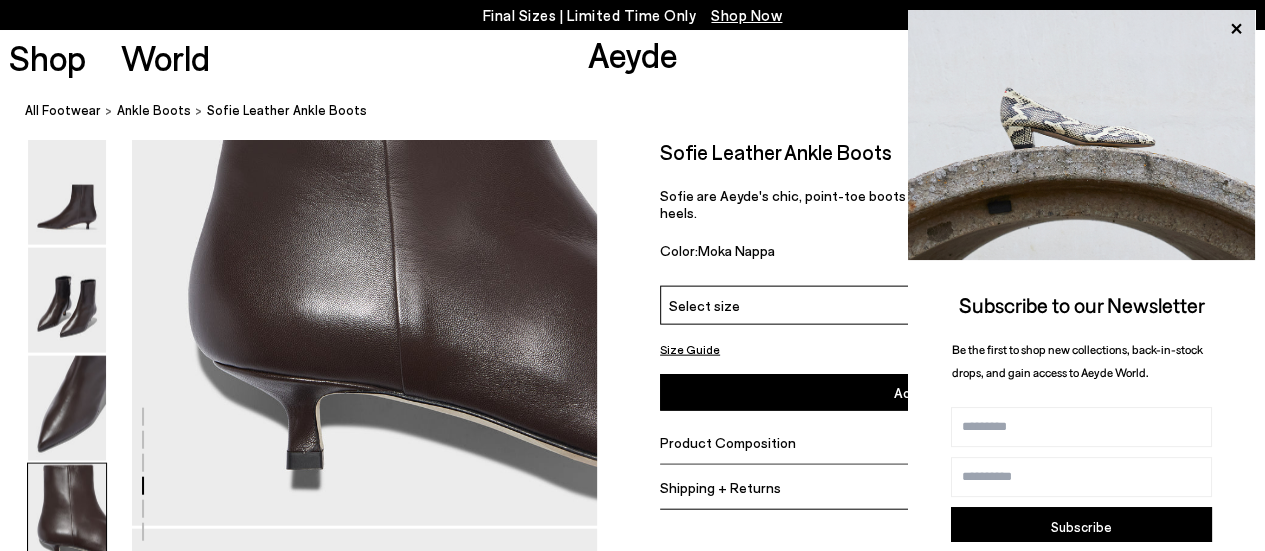 click at bounding box center (67, 516) 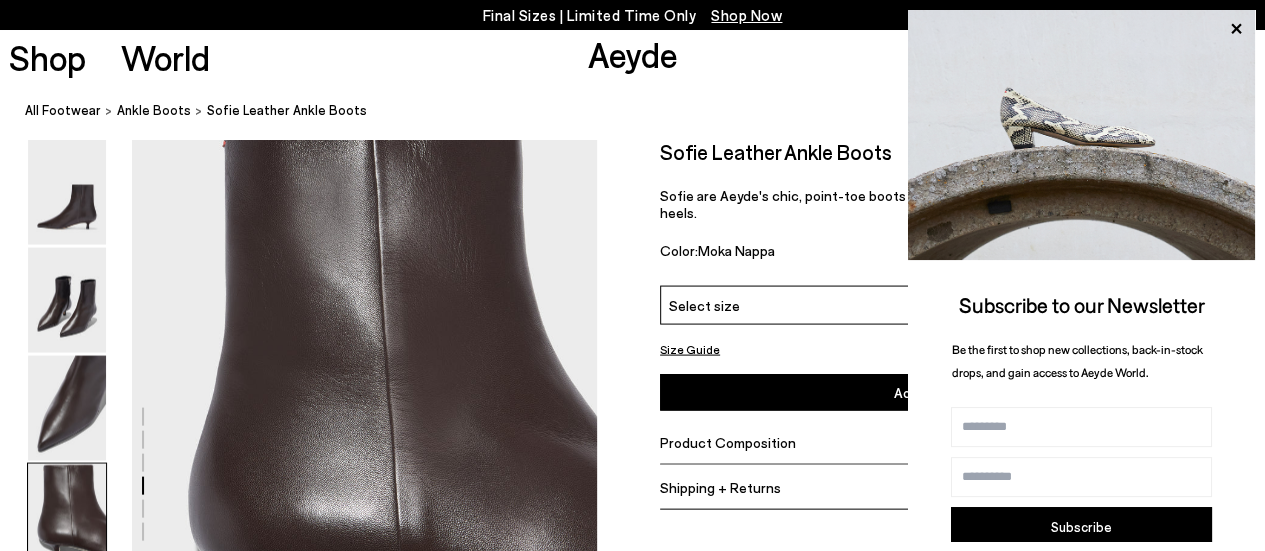 scroll, scrollTop: 1869, scrollLeft: 0, axis: vertical 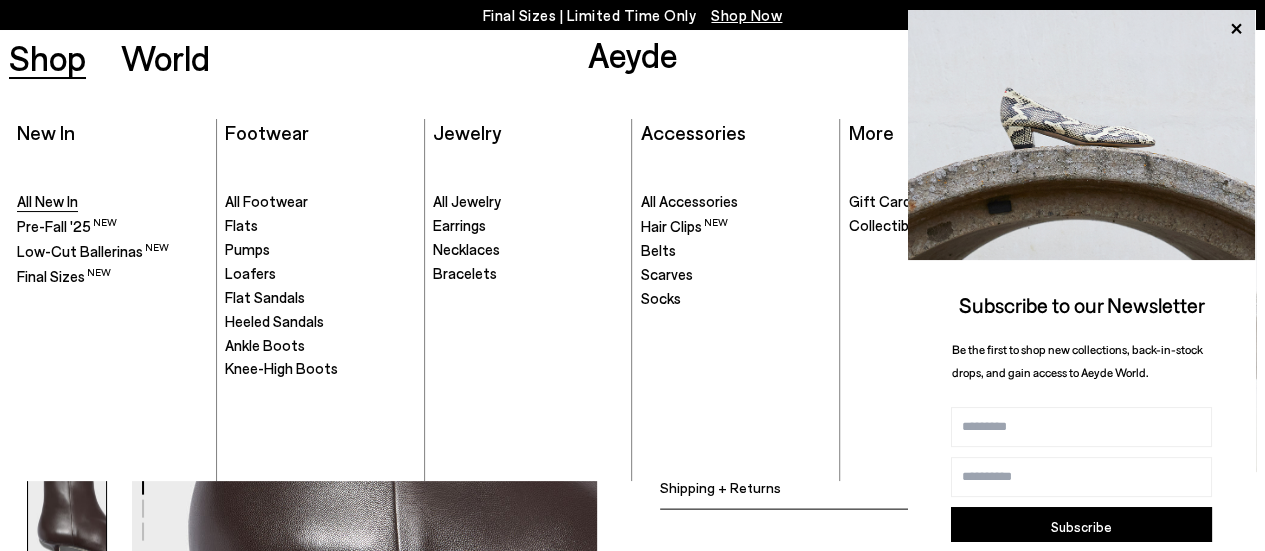 click on "All New In" at bounding box center [47, 201] 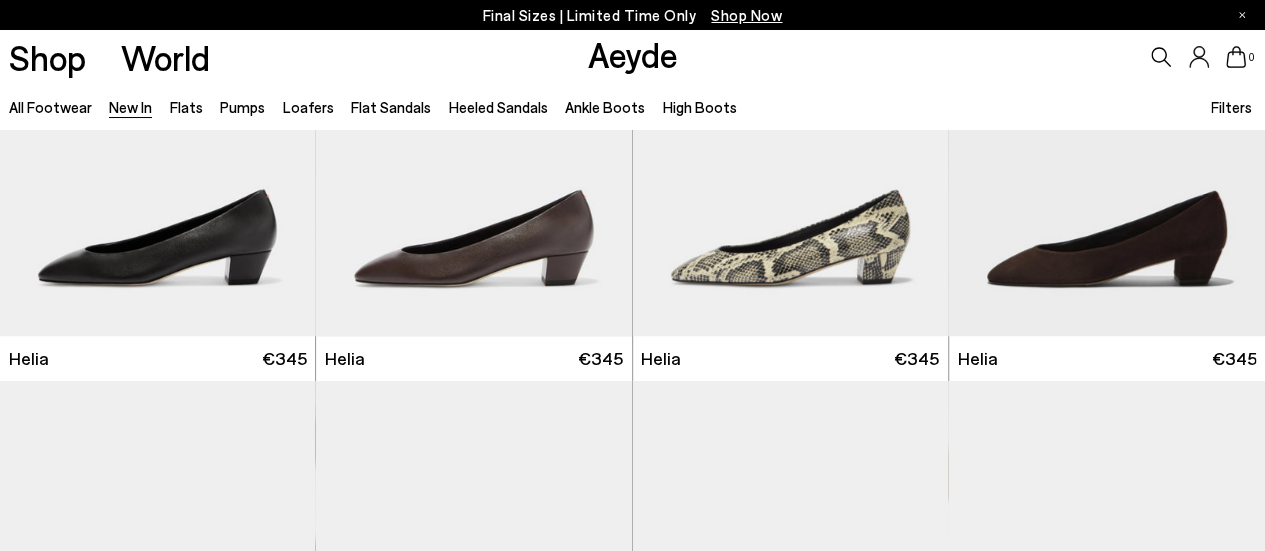 scroll, scrollTop: 600, scrollLeft: 0, axis: vertical 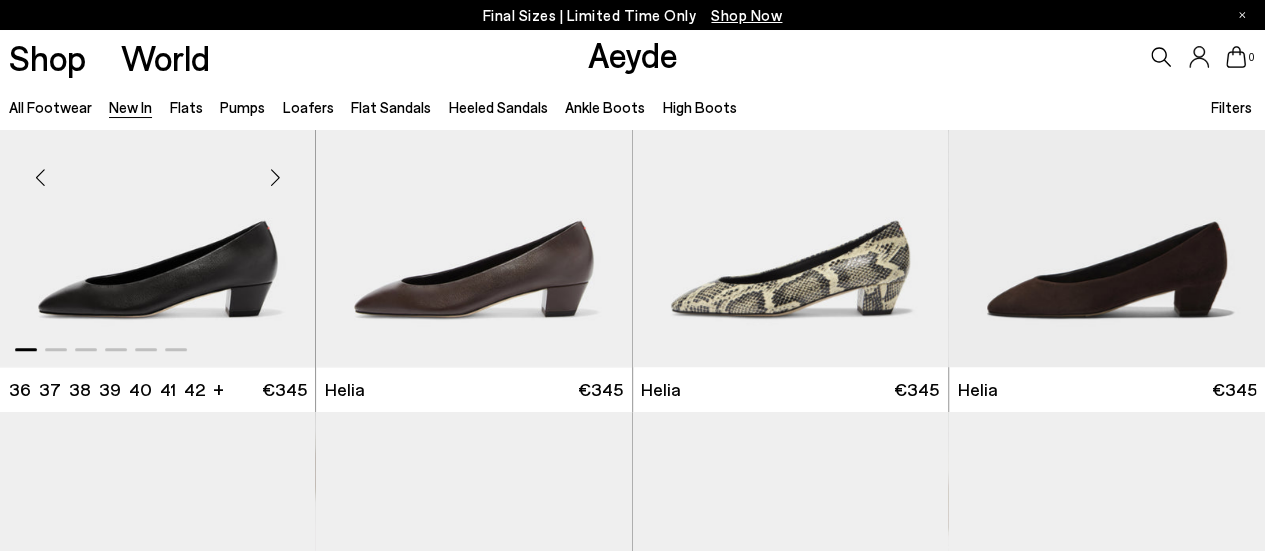click at bounding box center [158, 169] 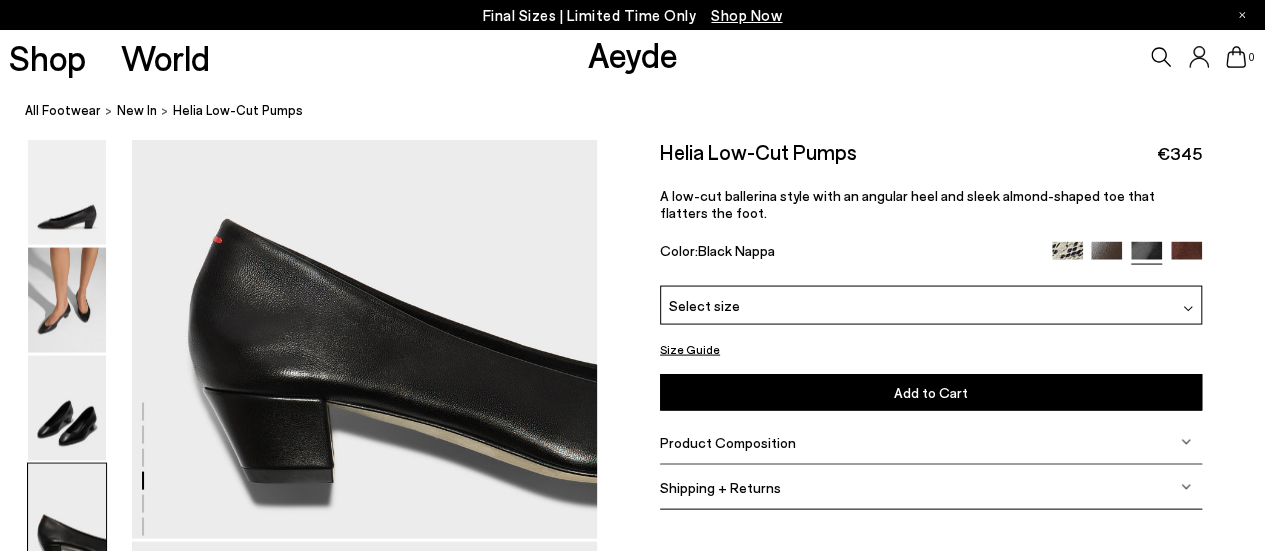 scroll, scrollTop: 2100, scrollLeft: 0, axis: vertical 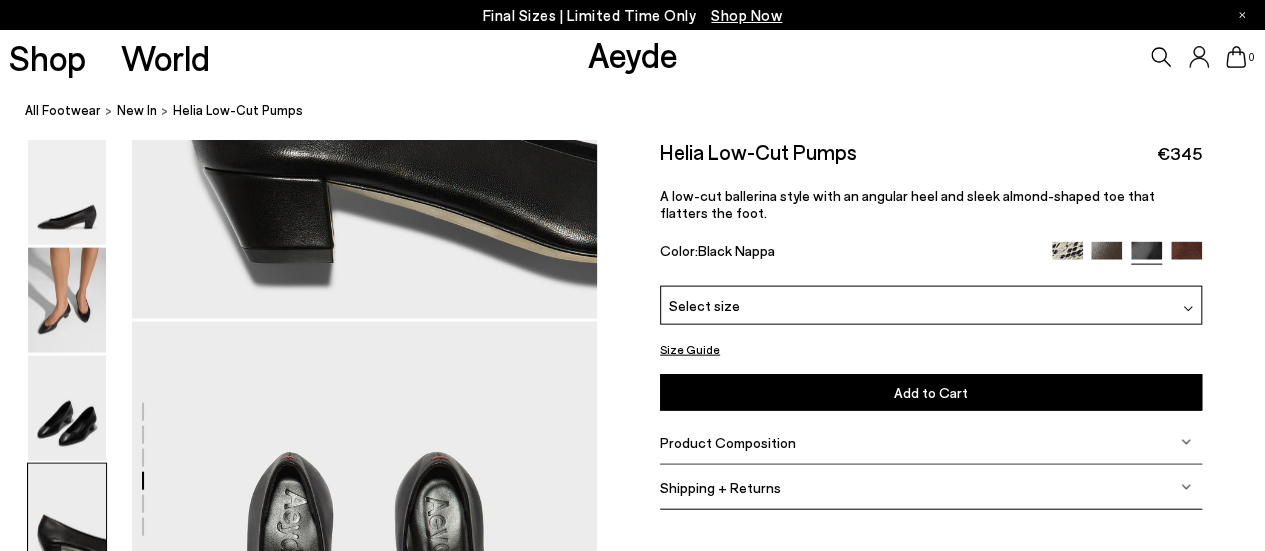 click on "Helia Low-Cut Pumps
€345
A low-cut ballerina style with an angular heel and sleek almond-shaped toe that flatters the foot.
Color:  Black Nappa" at bounding box center [931, 212] 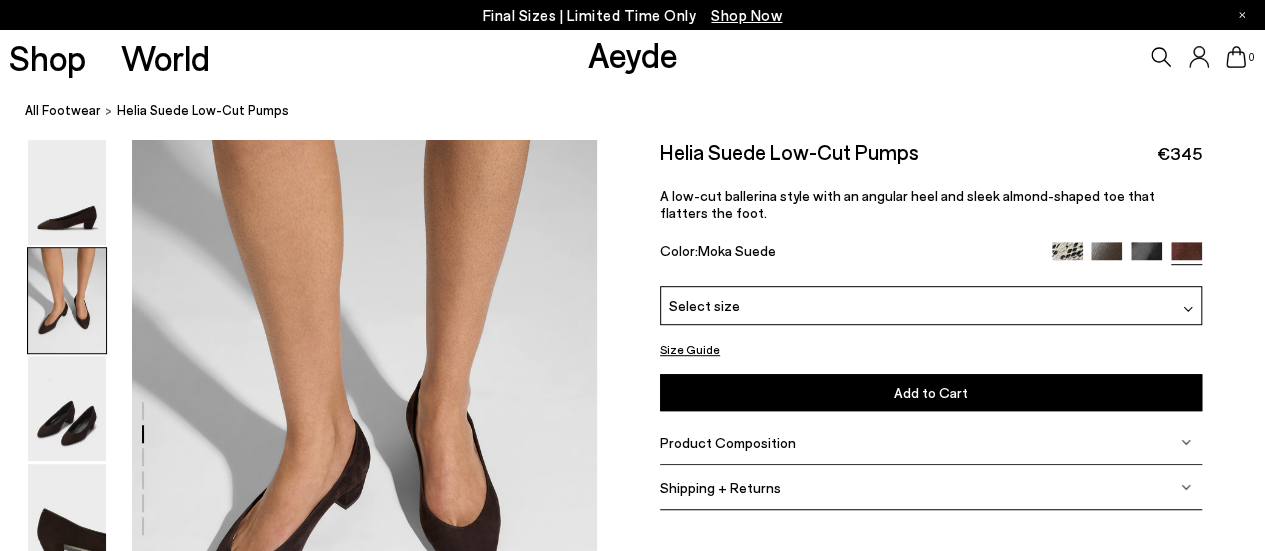 scroll, scrollTop: 700, scrollLeft: 0, axis: vertical 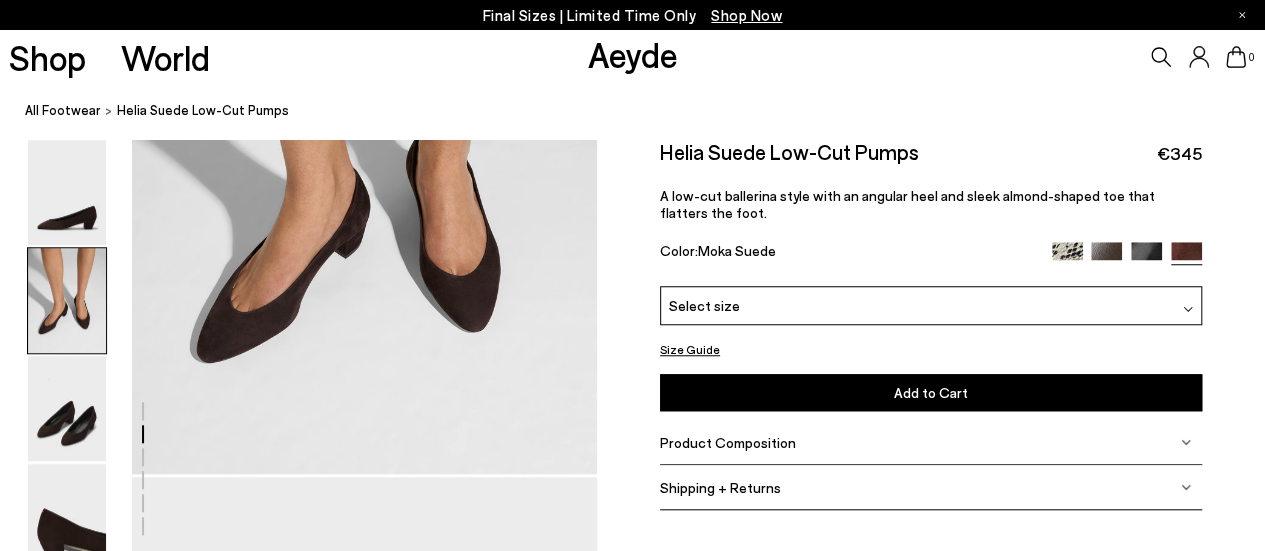 click at bounding box center [1146, 257] 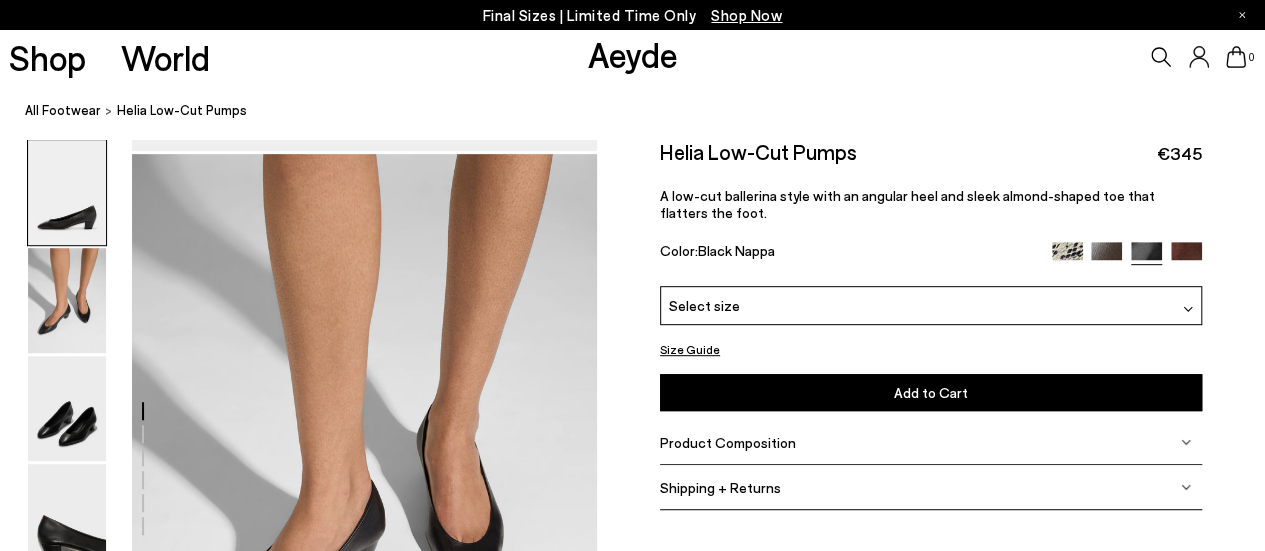 scroll, scrollTop: 700, scrollLeft: 0, axis: vertical 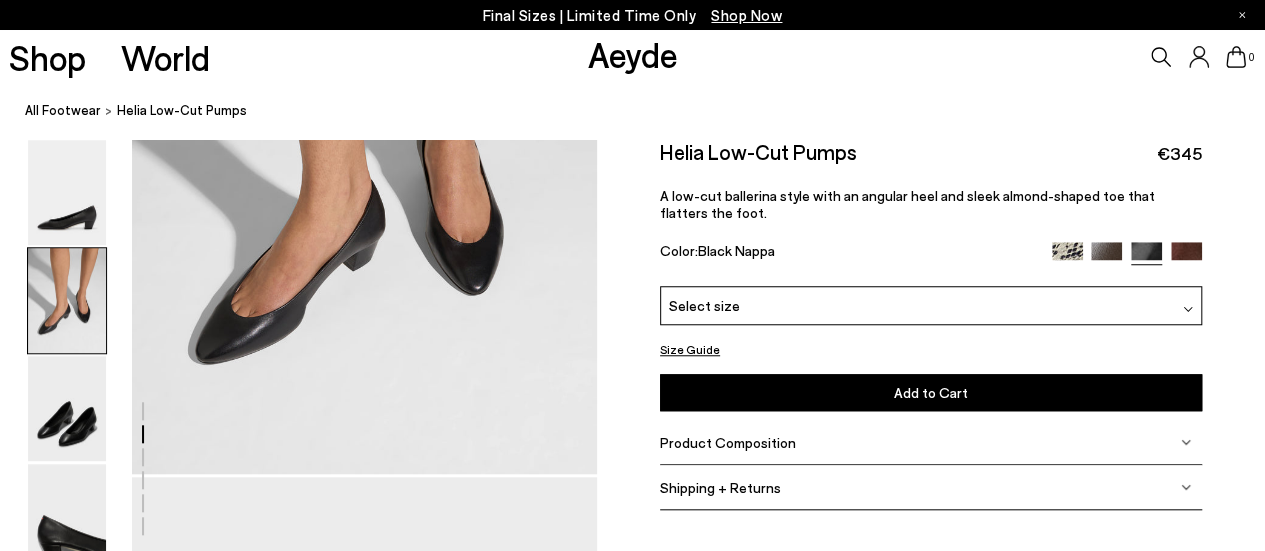 click at bounding box center [1106, 257] 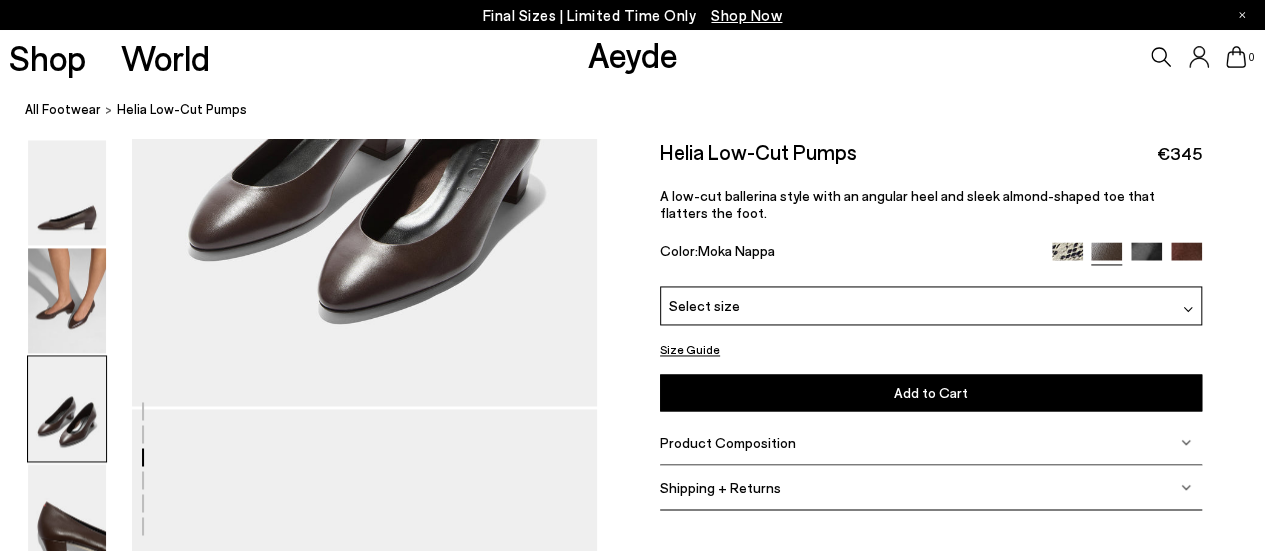 scroll, scrollTop: 1400, scrollLeft: 0, axis: vertical 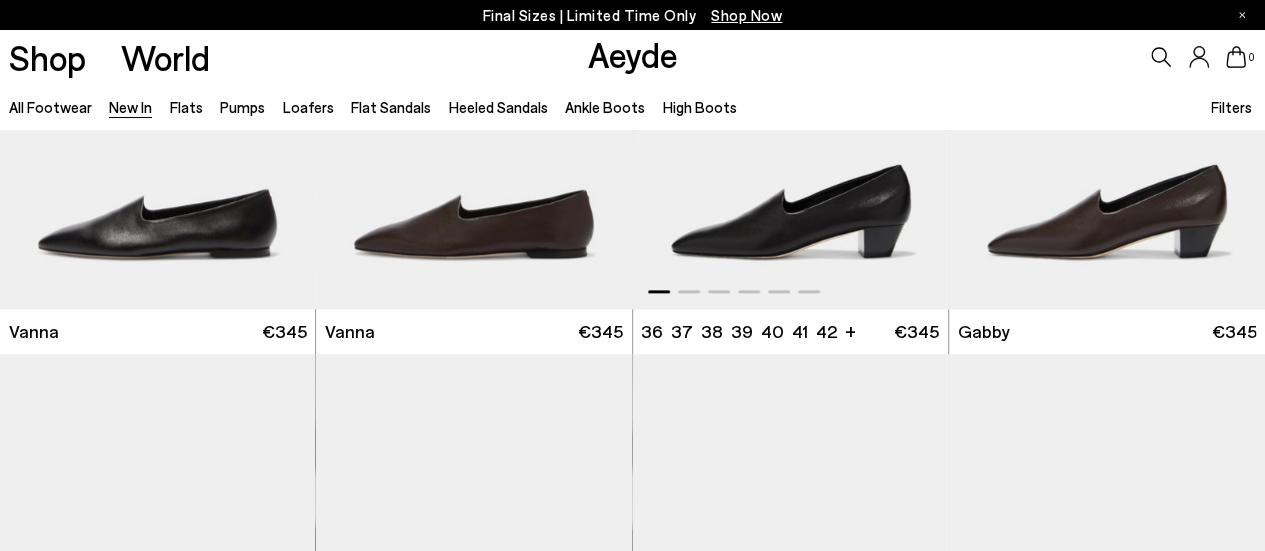 click at bounding box center (791, 110) 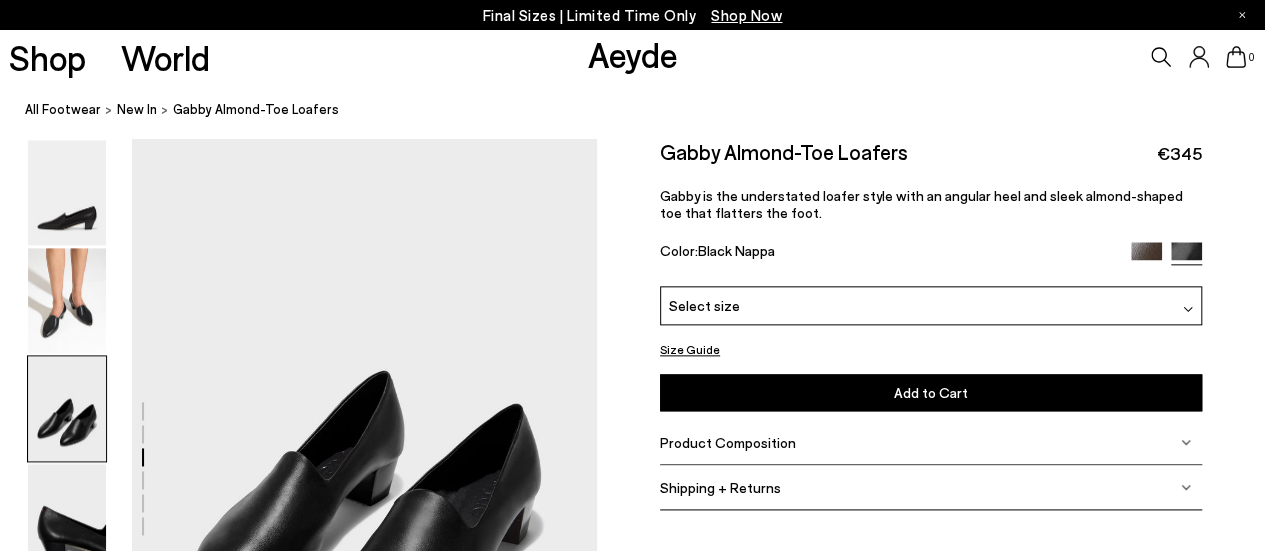 scroll, scrollTop: 1200, scrollLeft: 0, axis: vertical 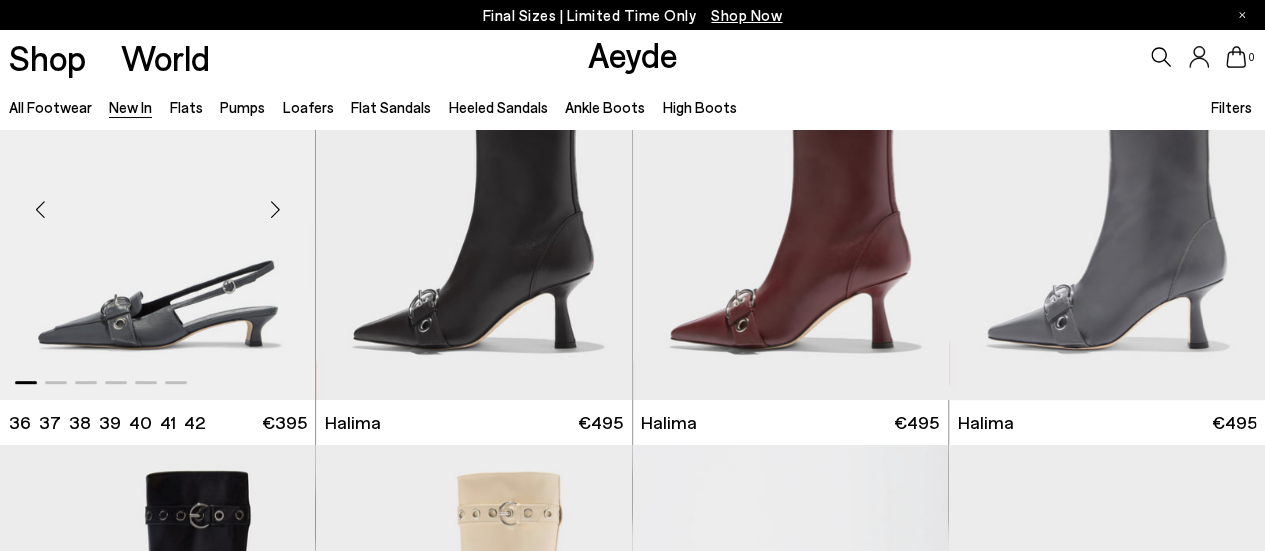 click at bounding box center (158, 201) 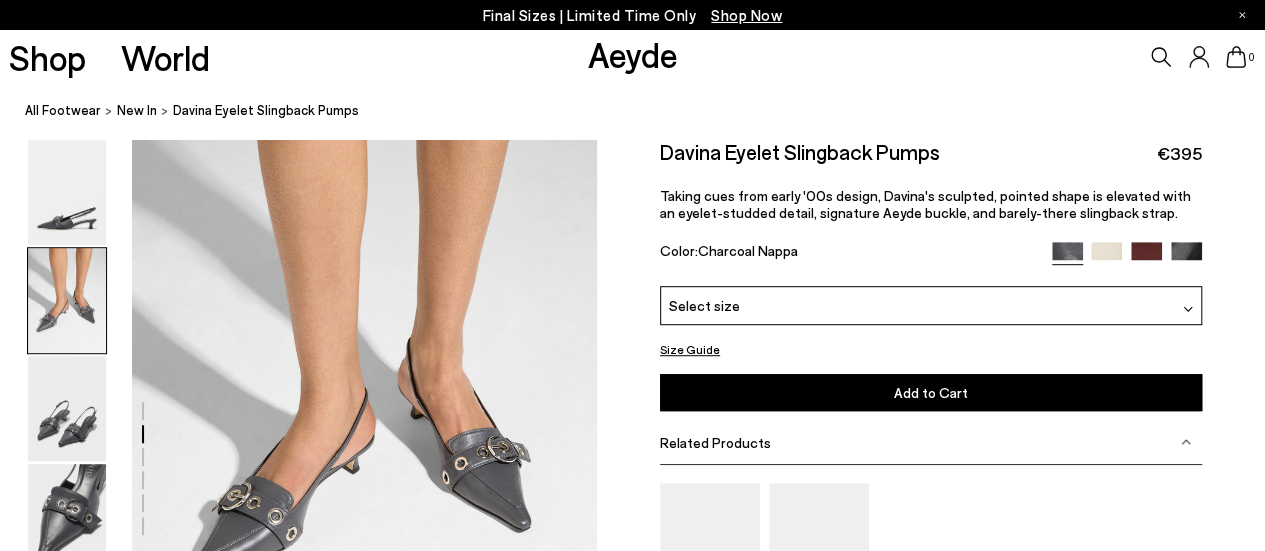 scroll, scrollTop: 500, scrollLeft: 0, axis: vertical 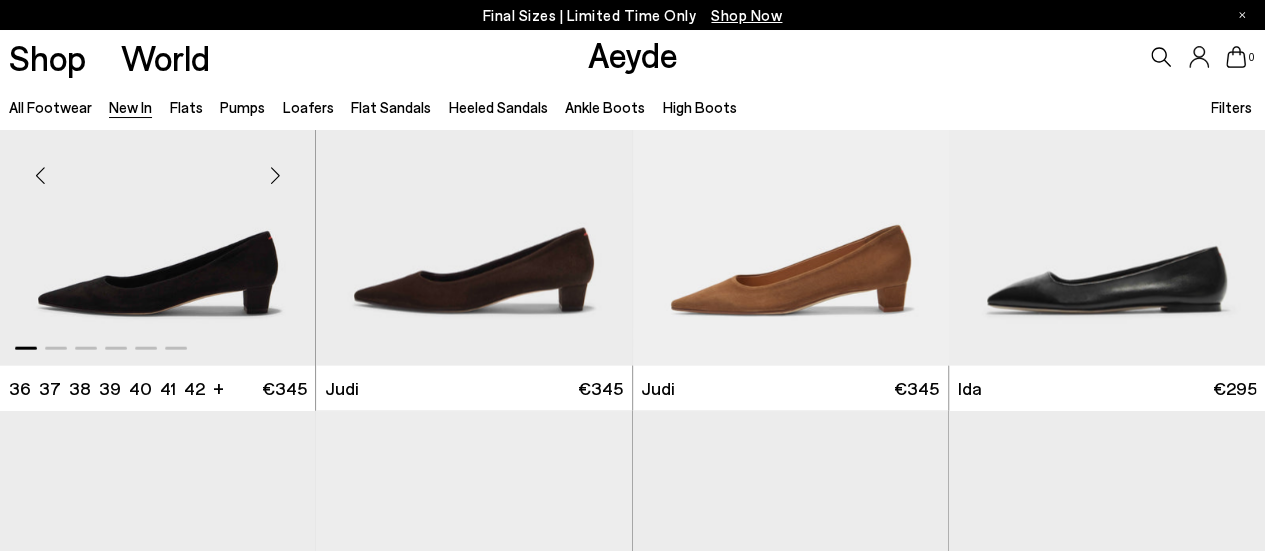 click at bounding box center (158, 167) 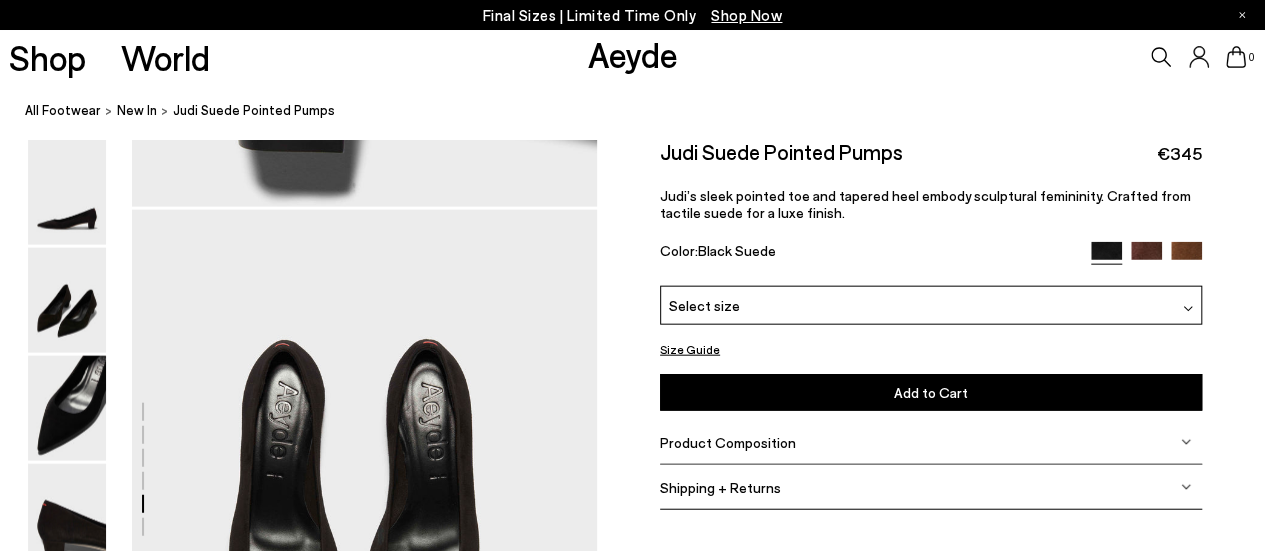 scroll, scrollTop: 2400, scrollLeft: 0, axis: vertical 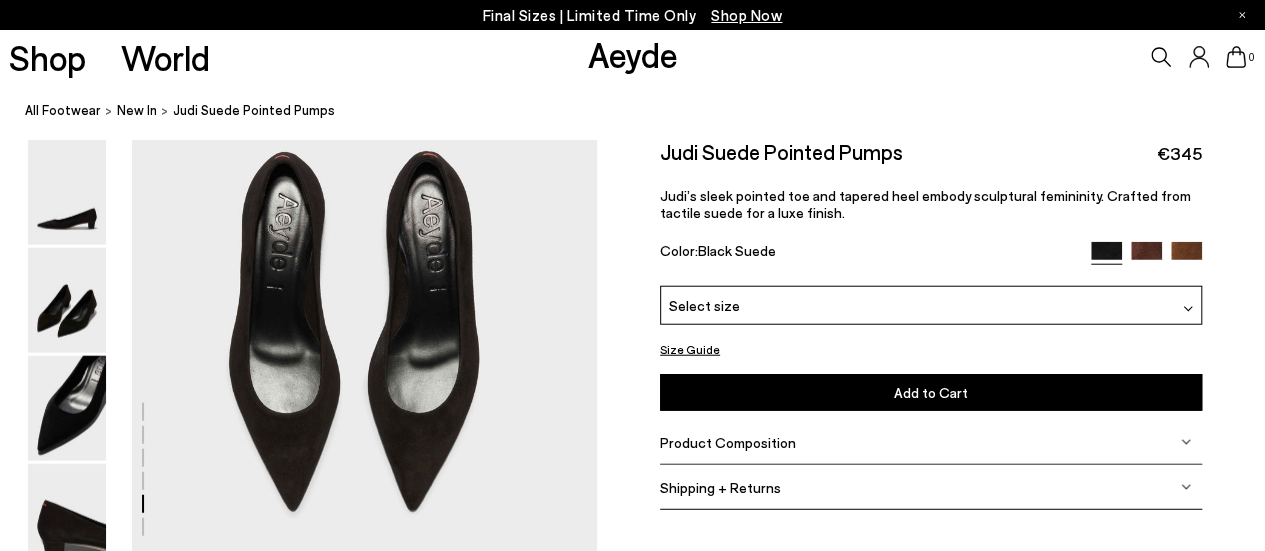 click at bounding box center [1146, 257] 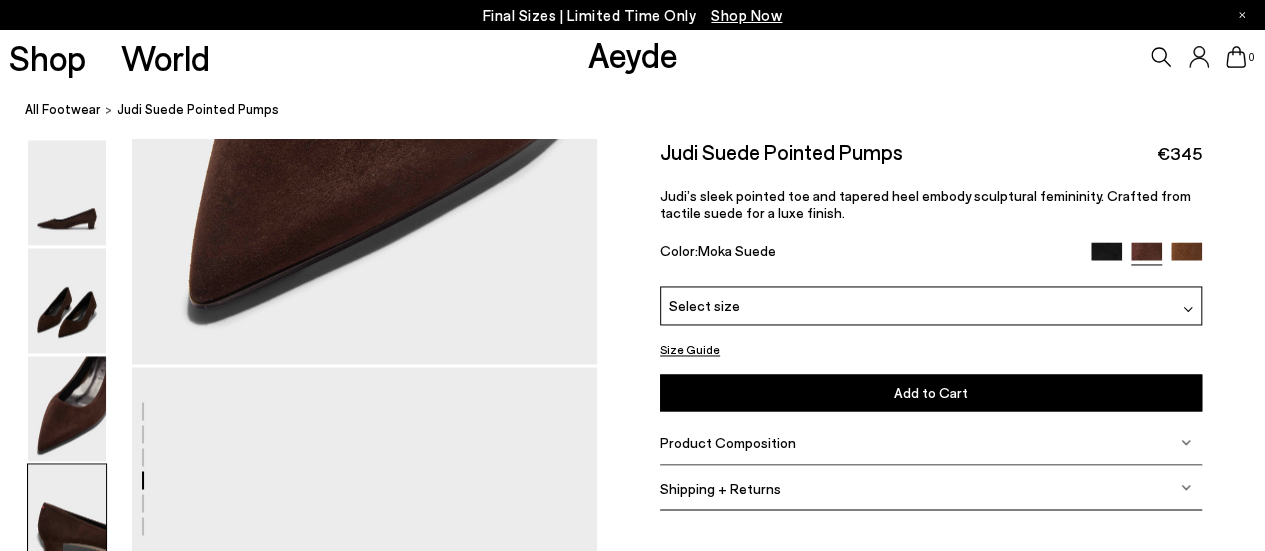 scroll, scrollTop: 1800, scrollLeft: 0, axis: vertical 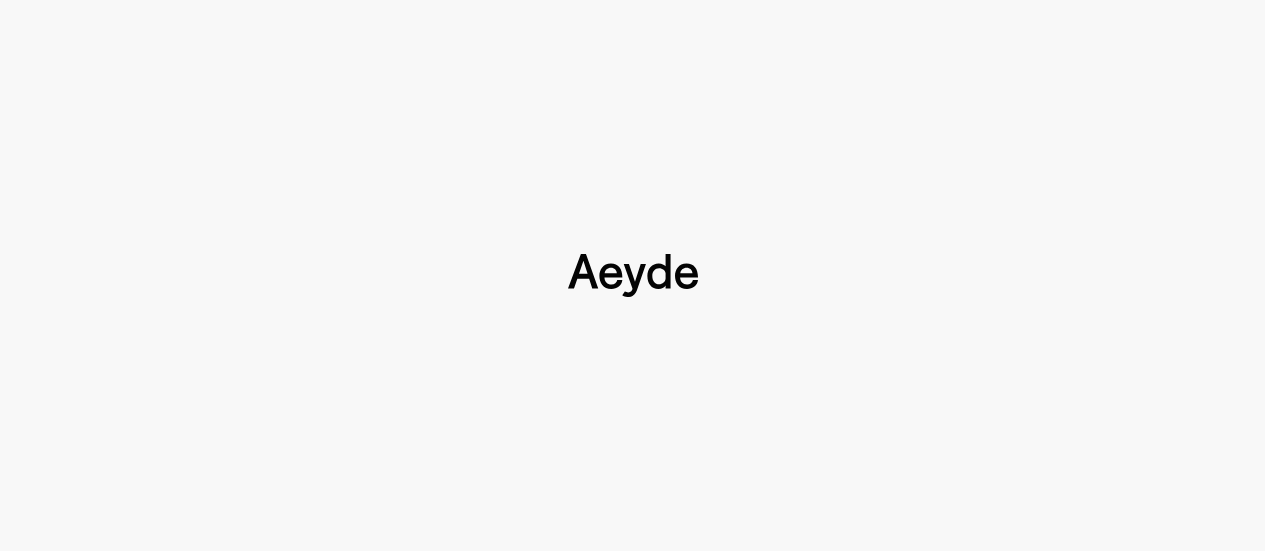 type 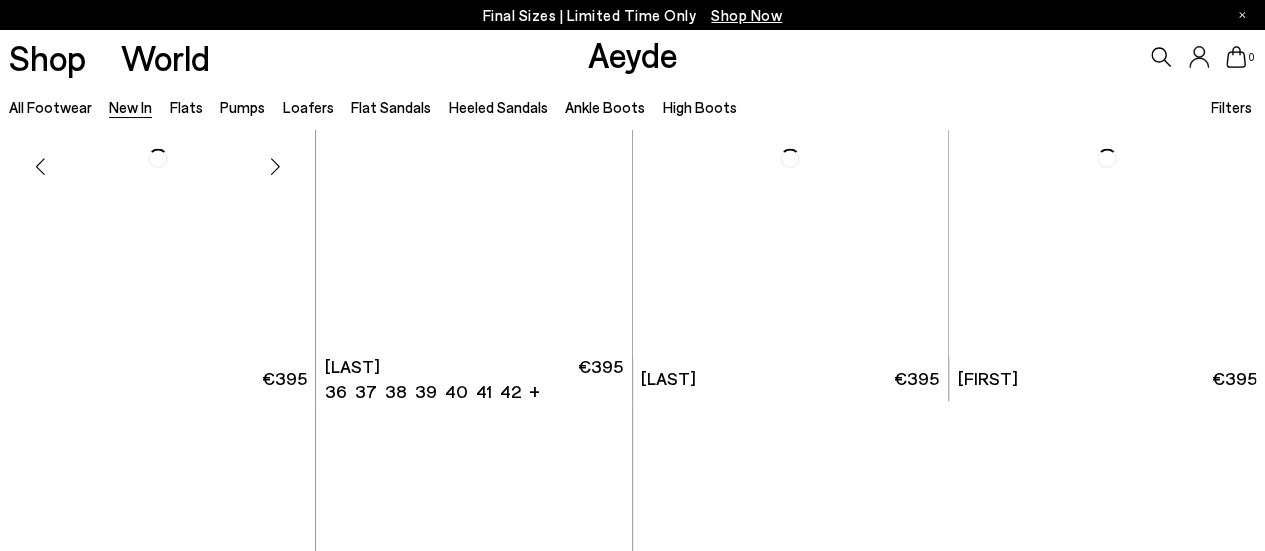scroll, scrollTop: 8969, scrollLeft: 0, axis: vertical 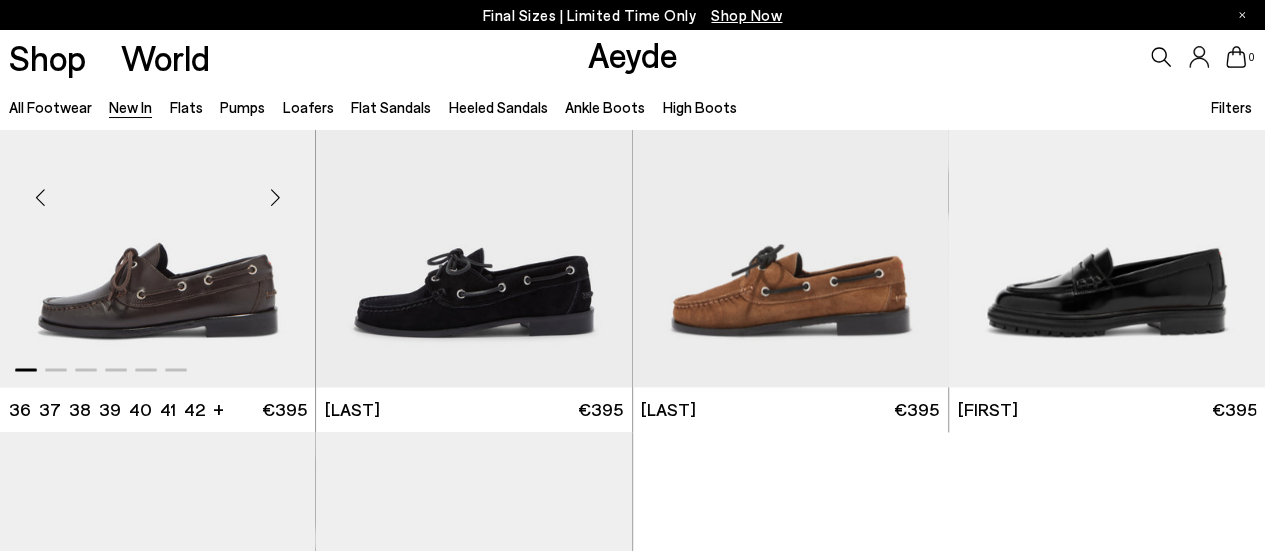 click at bounding box center [158, 189] 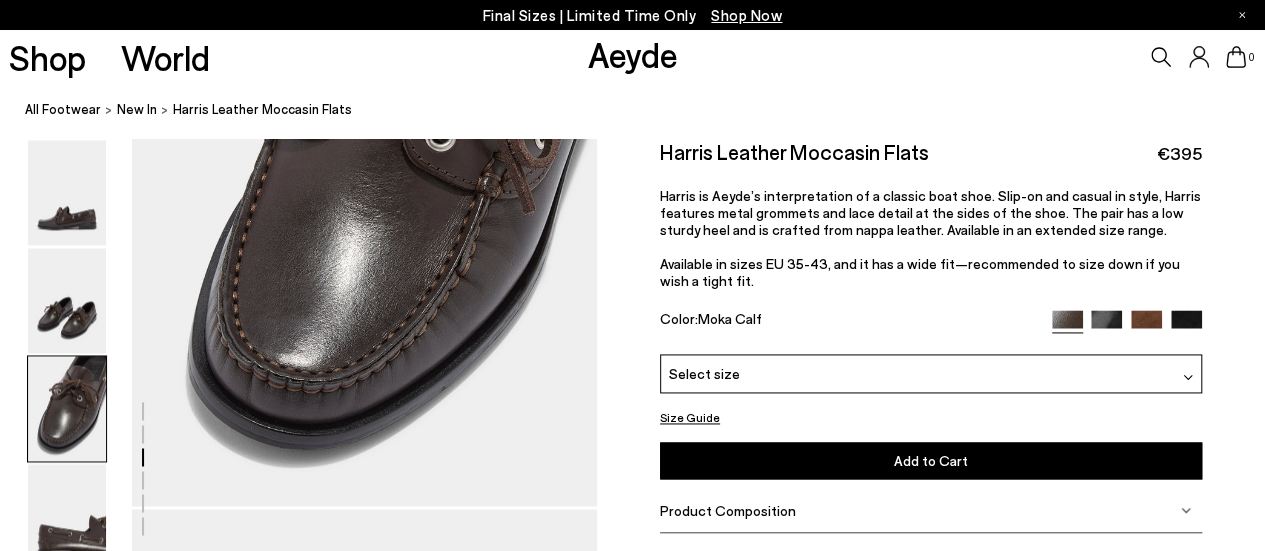 scroll, scrollTop: 1300, scrollLeft: 0, axis: vertical 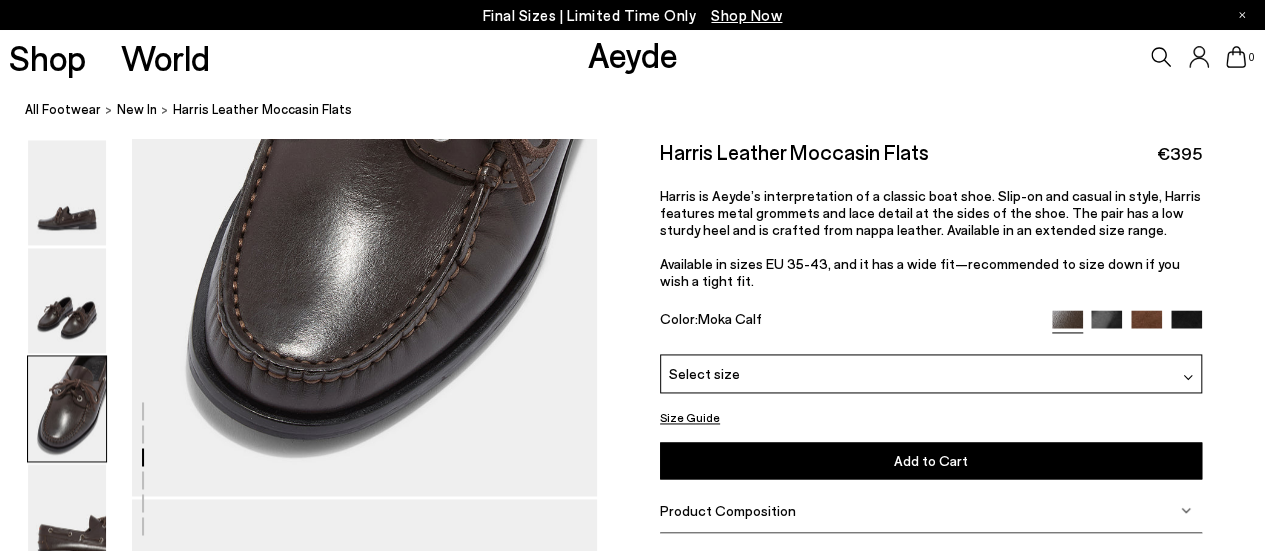 click on "Select size" at bounding box center (931, 373) 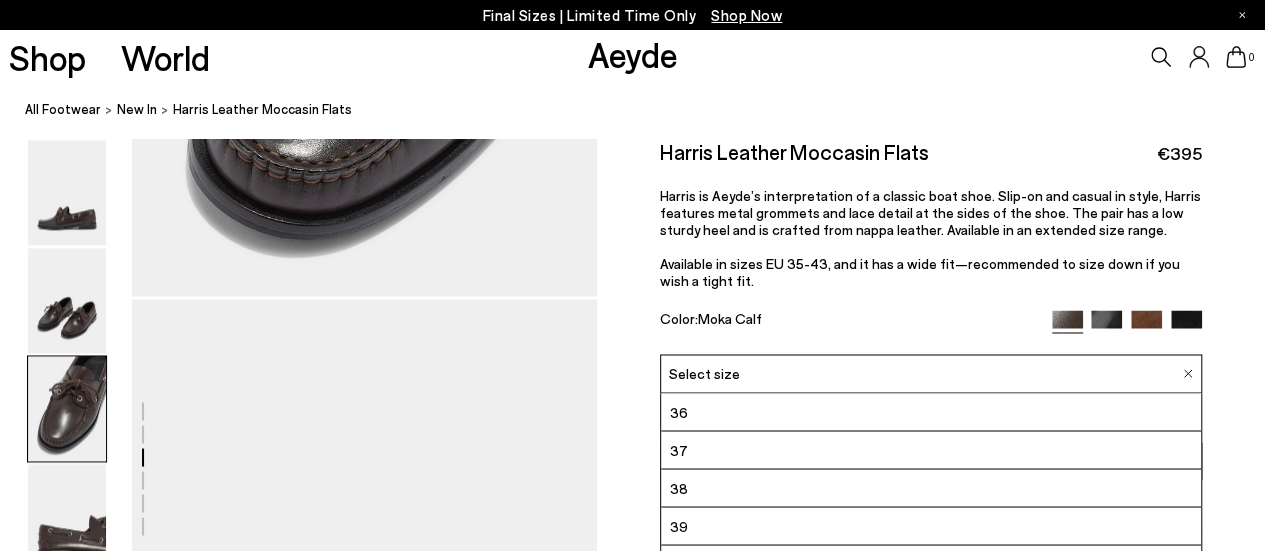 scroll, scrollTop: 1900, scrollLeft: 0, axis: vertical 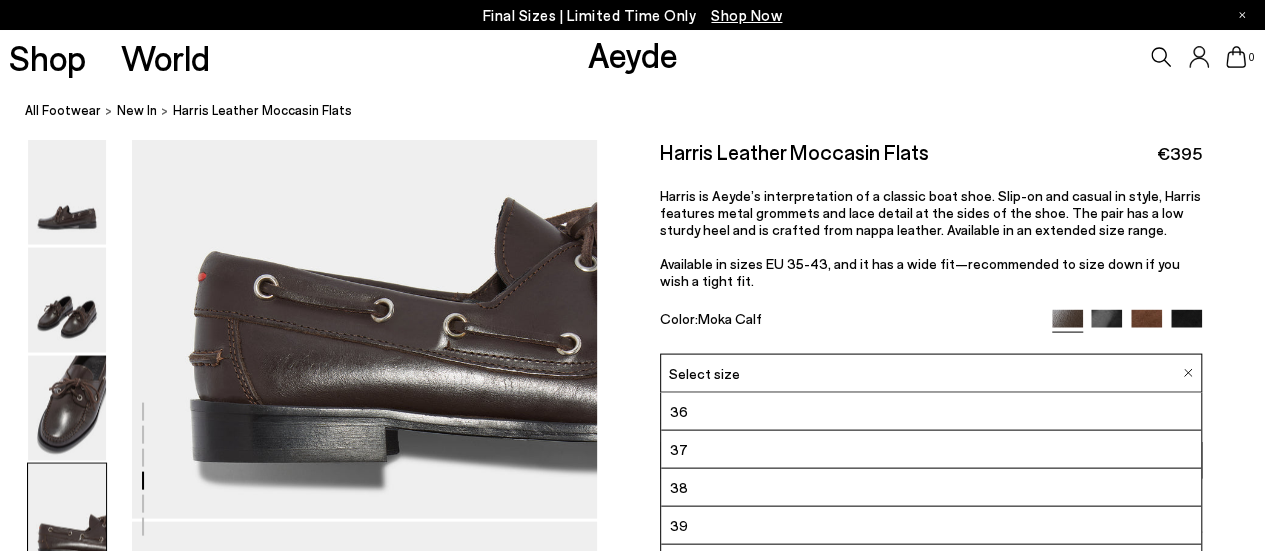 click at bounding box center [1188, 373] 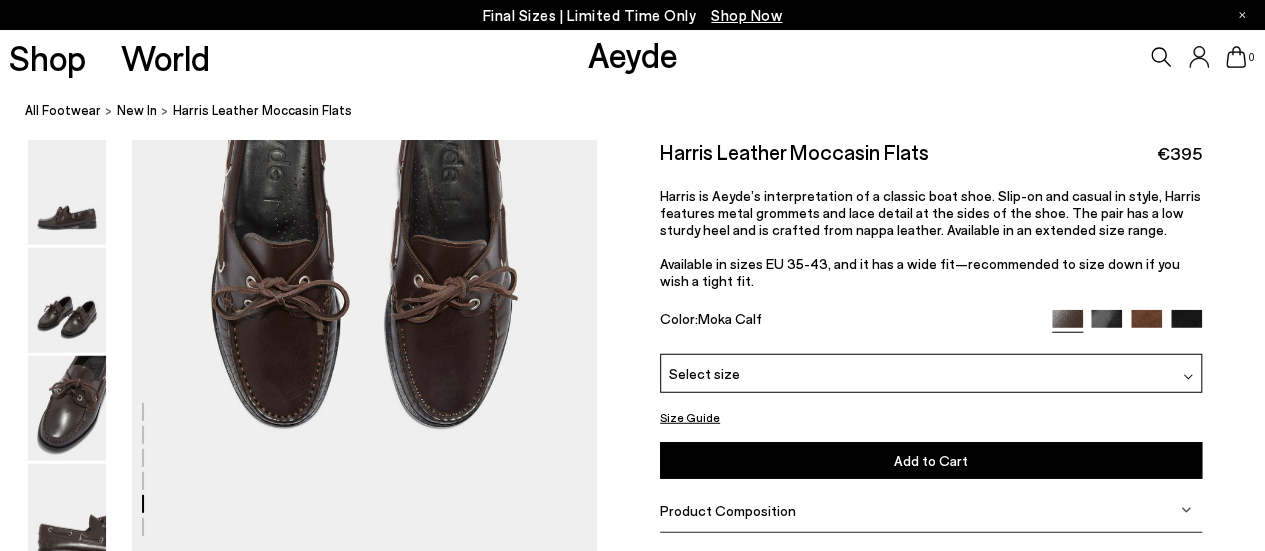 scroll, scrollTop: 2500, scrollLeft: 0, axis: vertical 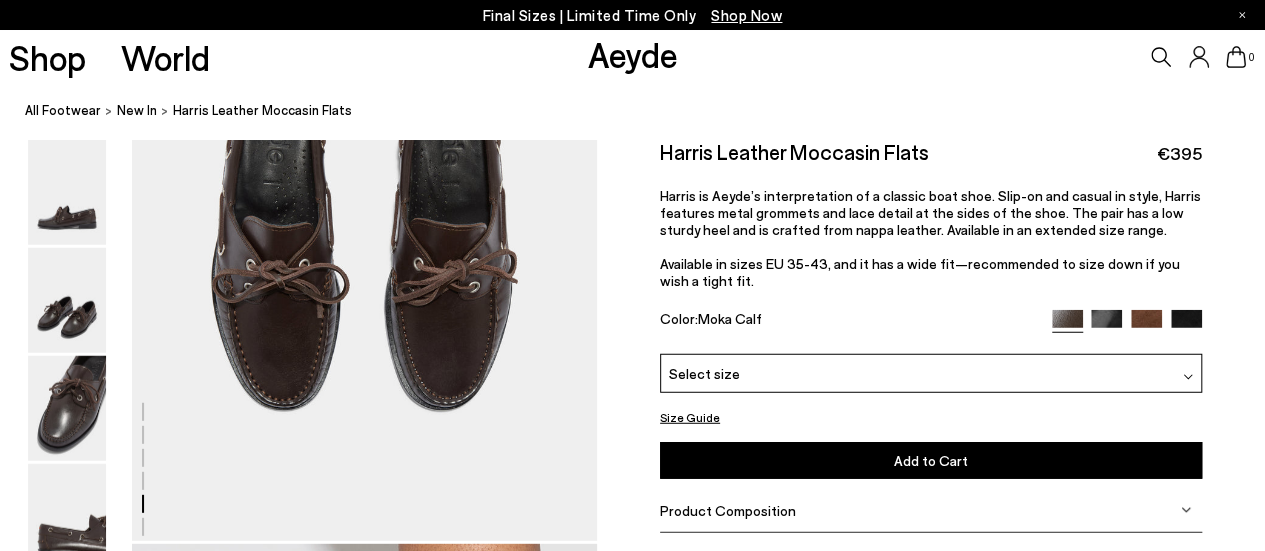 click on "Product Composition" at bounding box center [931, 510] 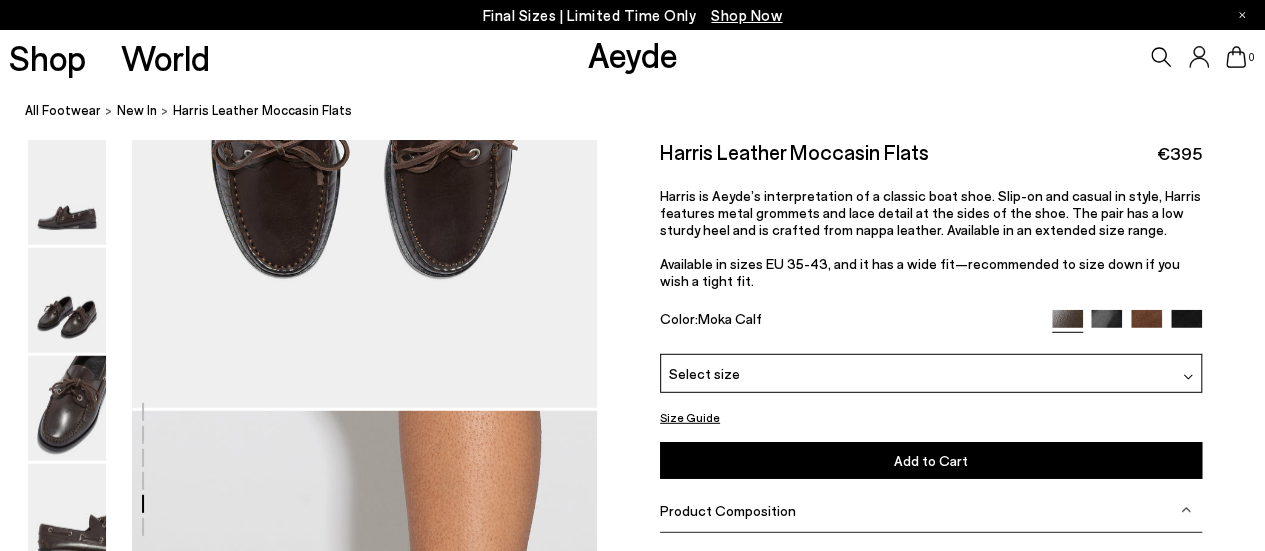 scroll, scrollTop: 2642, scrollLeft: 0, axis: vertical 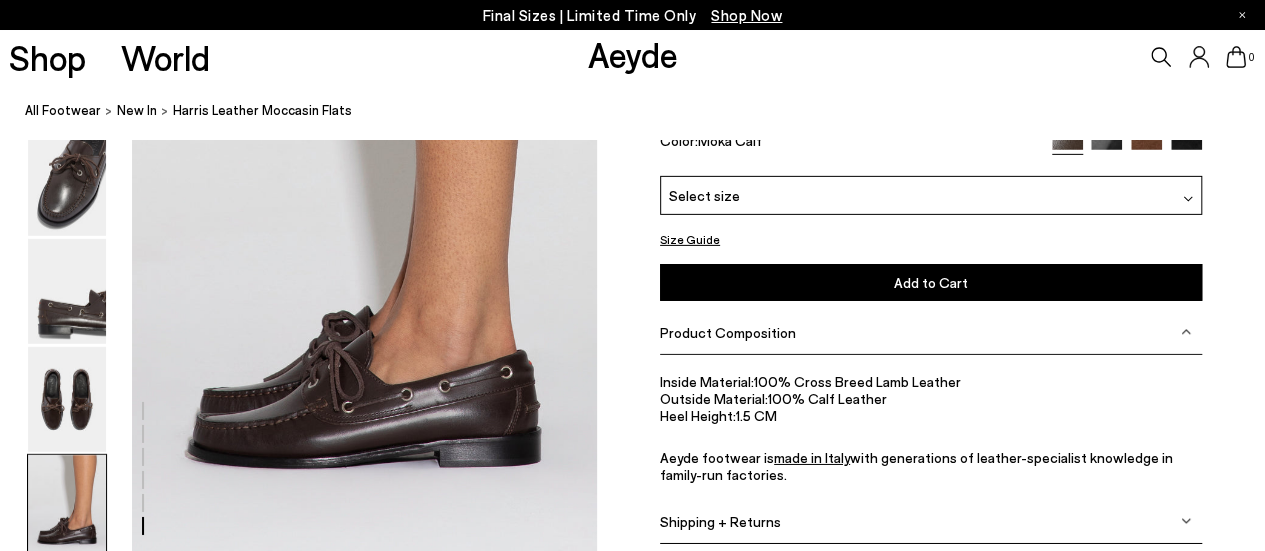 click on "Size Guide" at bounding box center [690, 240] 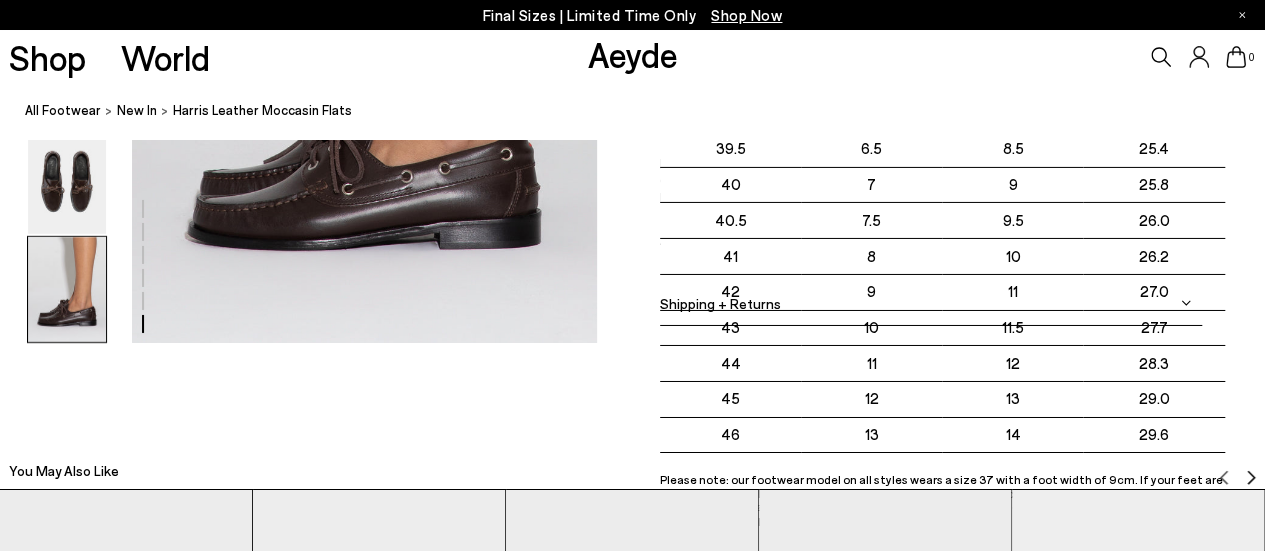 scroll, scrollTop: 3221, scrollLeft: 0, axis: vertical 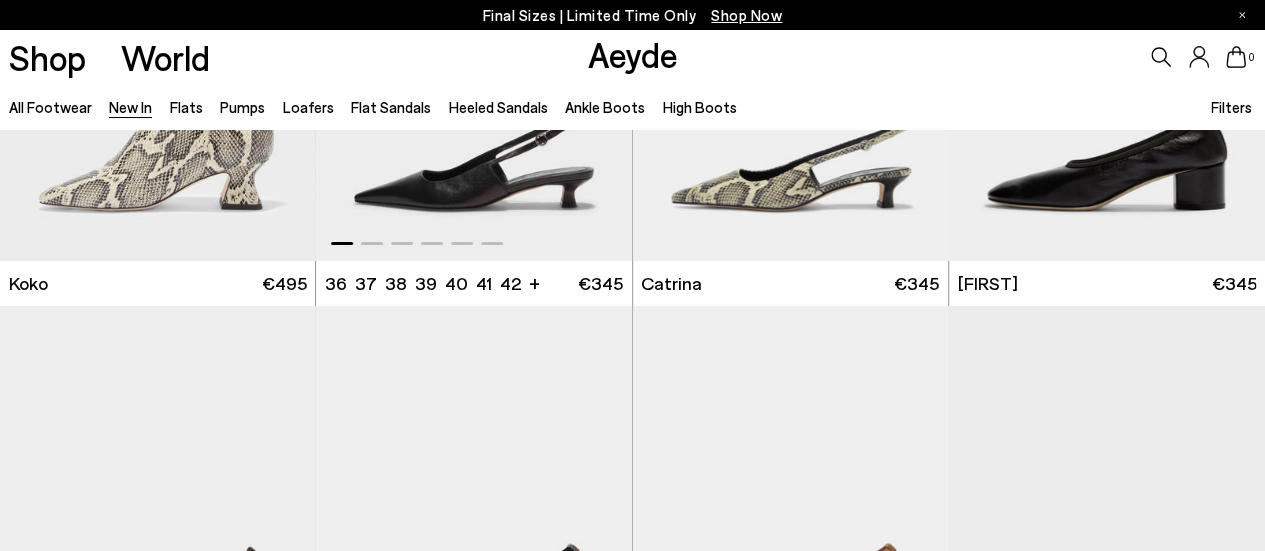 click at bounding box center [474, 63] 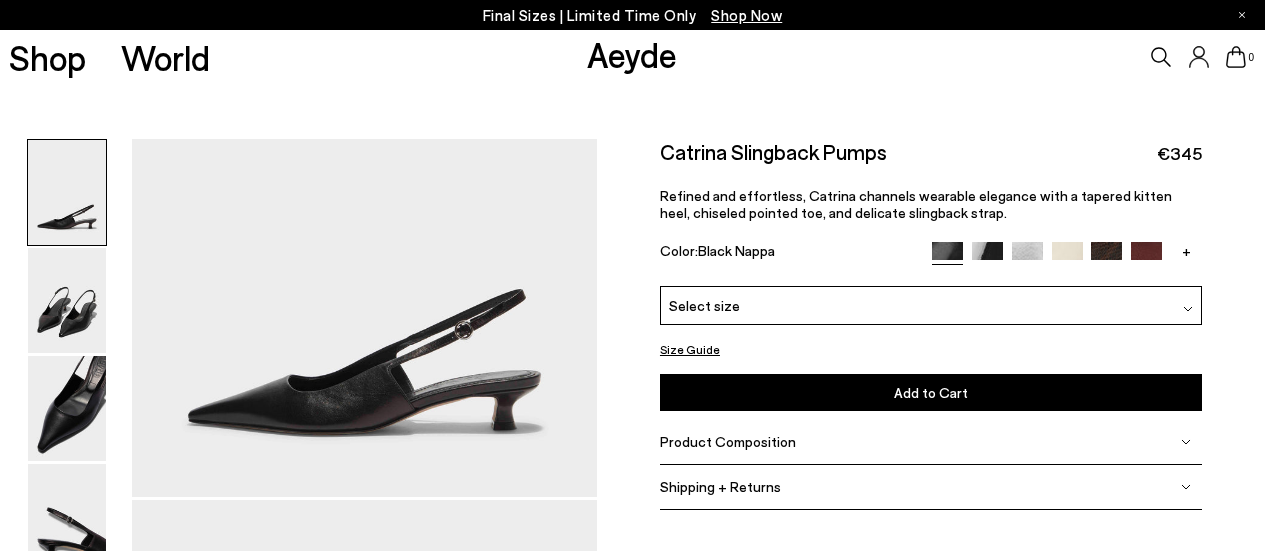 scroll, scrollTop: 0, scrollLeft: 0, axis: both 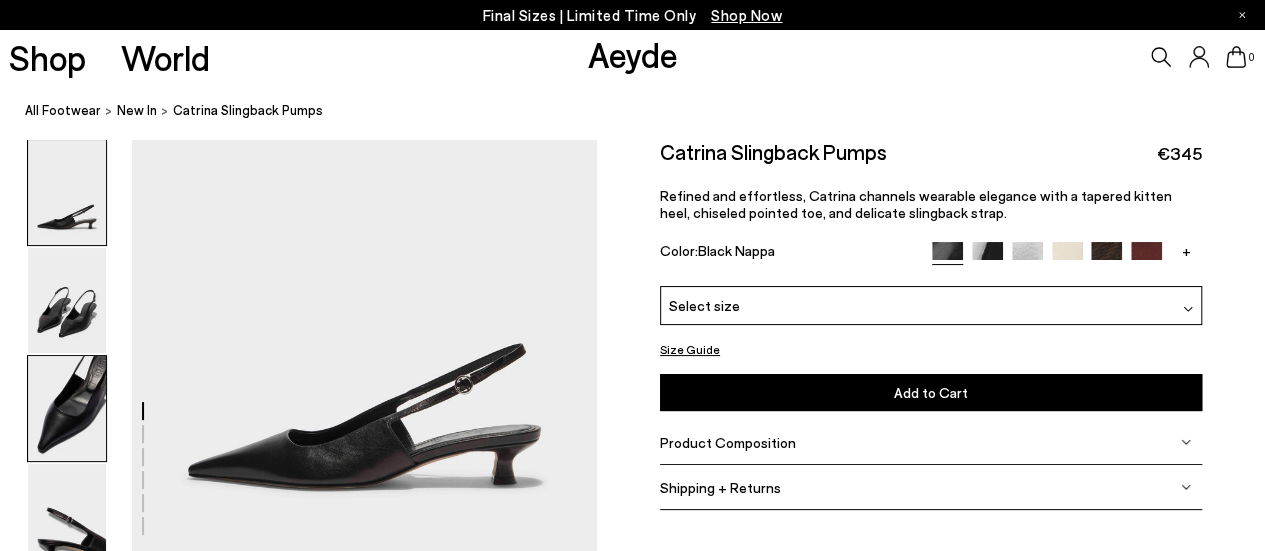 click at bounding box center [67, 408] 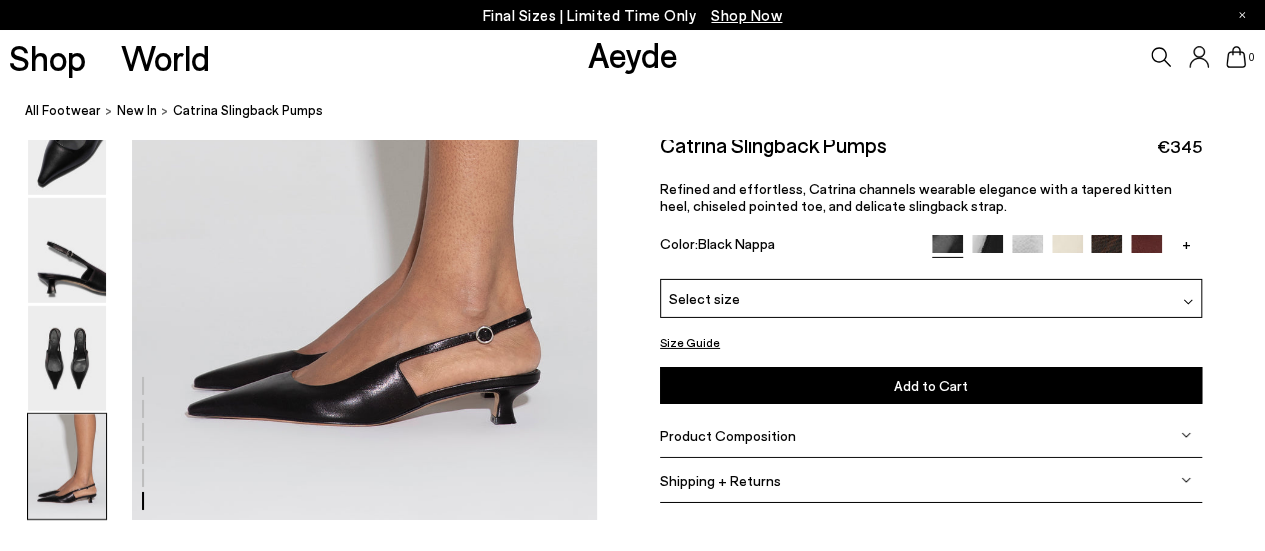 scroll, scrollTop: 3140, scrollLeft: 0, axis: vertical 